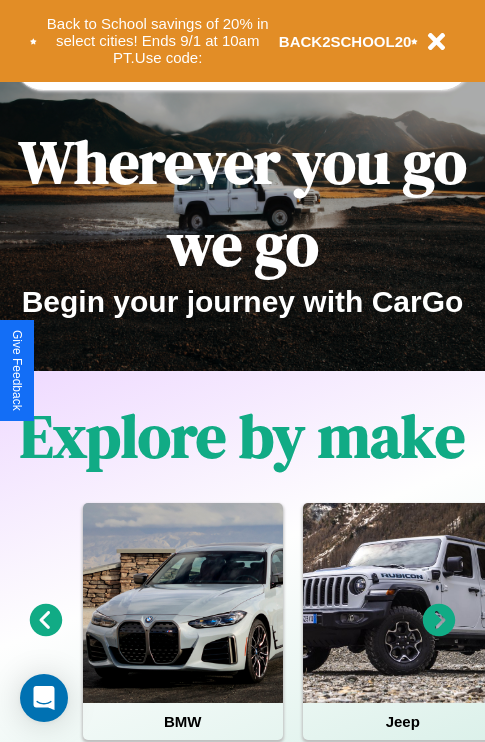 scroll, scrollTop: 308, scrollLeft: 0, axis: vertical 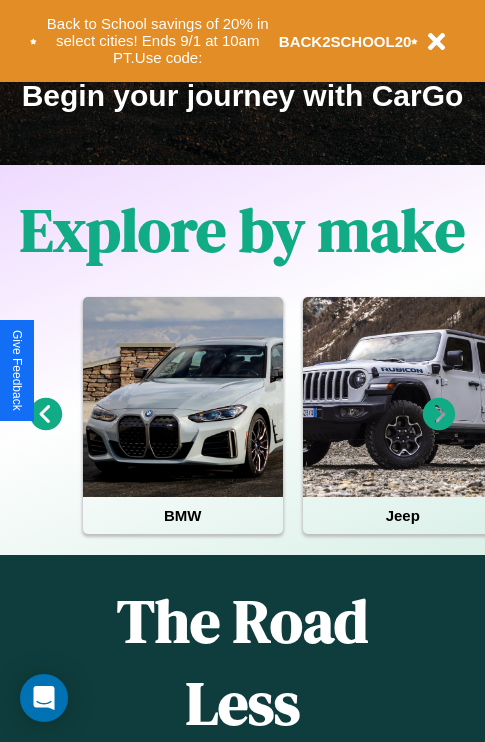click 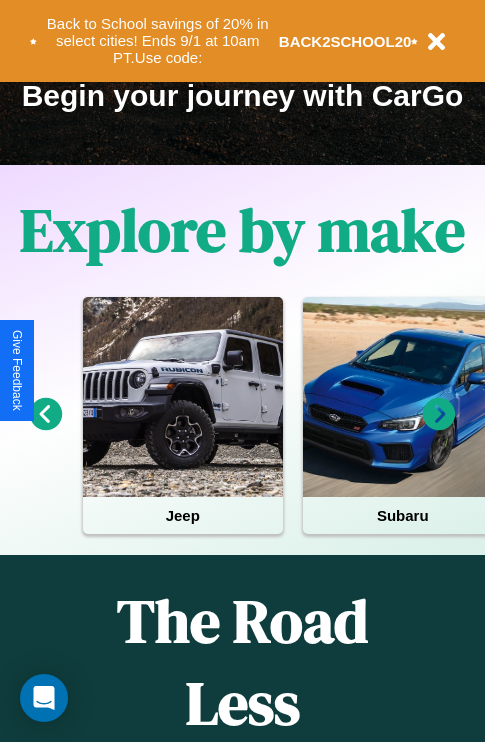 click 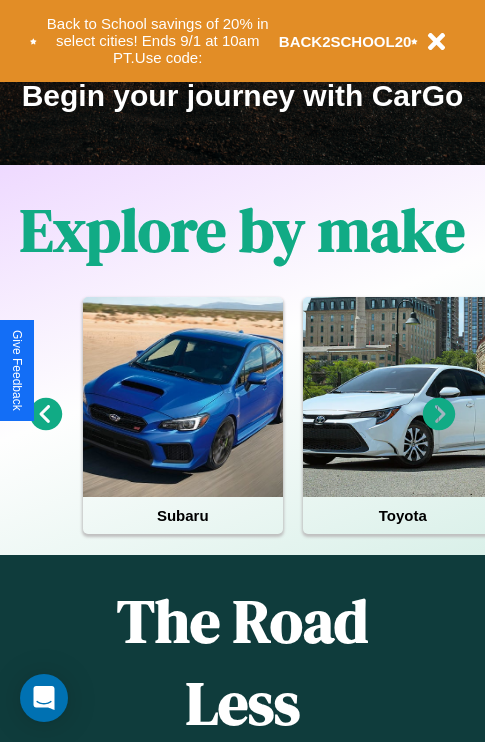 click 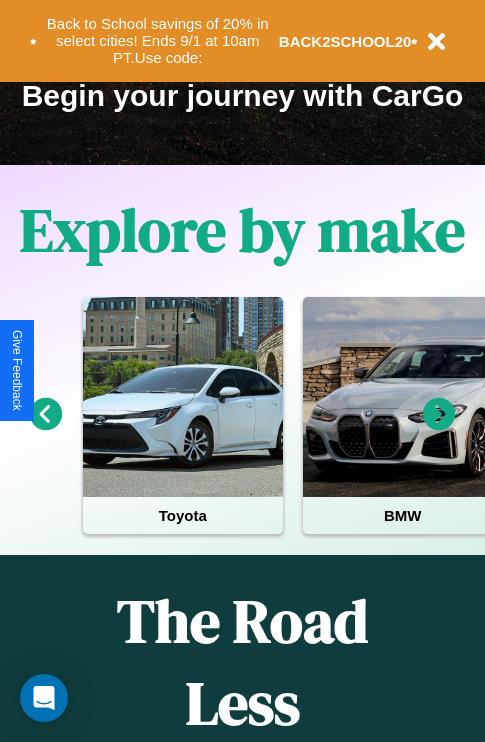 click 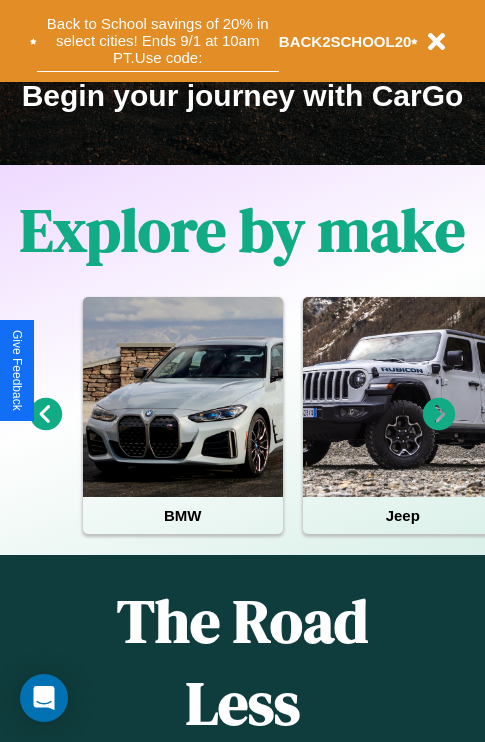 click on "Back to School savings of 20% in select cities! Ends 9/1 at 10am PT.  Use code:" at bounding box center (158, 41) 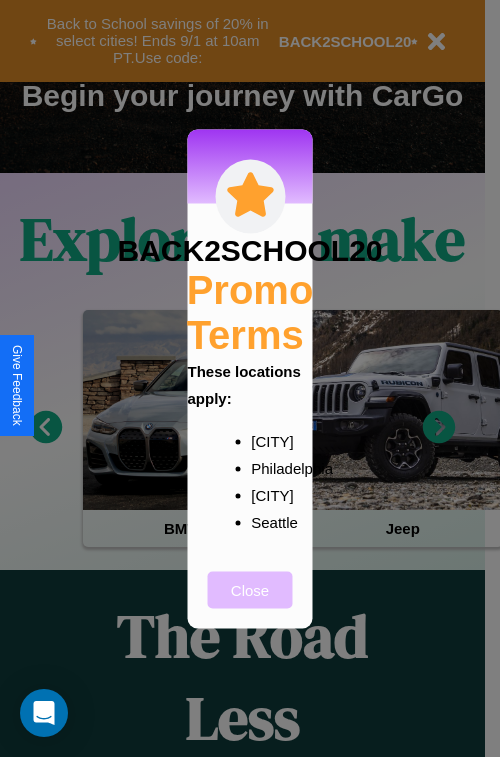 click on "Close" at bounding box center [250, 589] 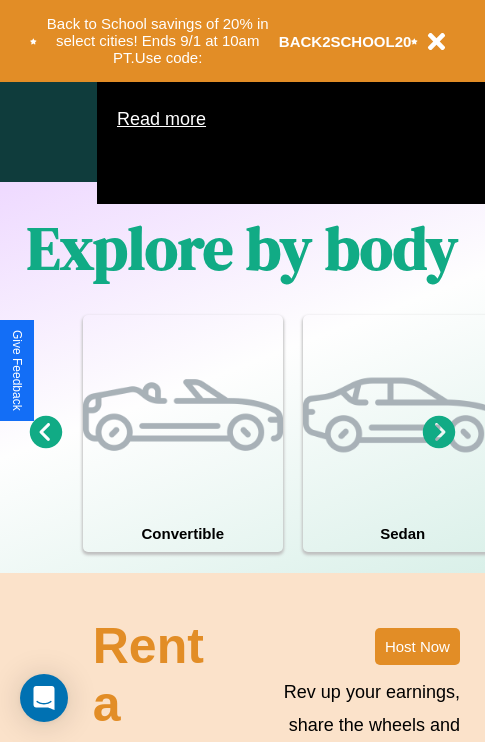 scroll, scrollTop: 1285, scrollLeft: 0, axis: vertical 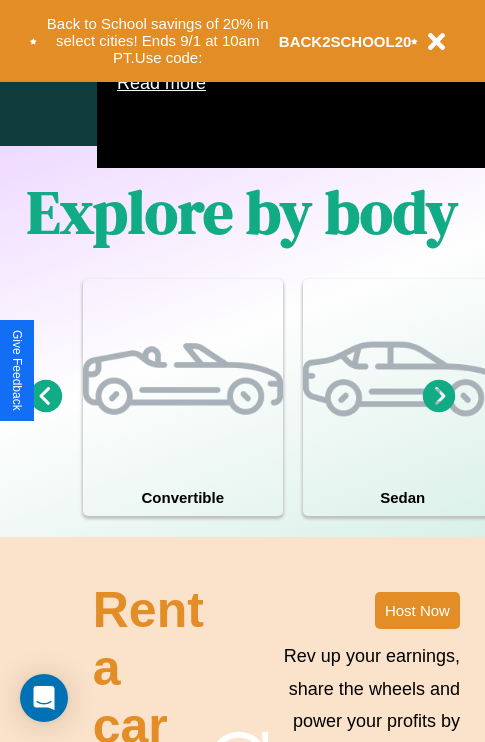 click 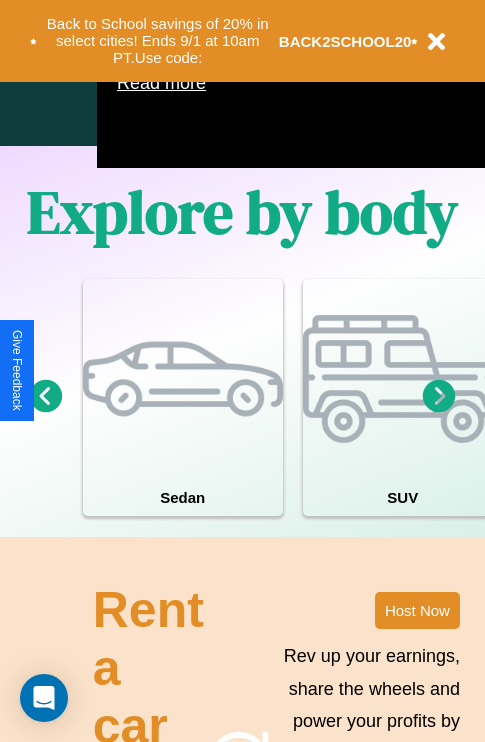 click 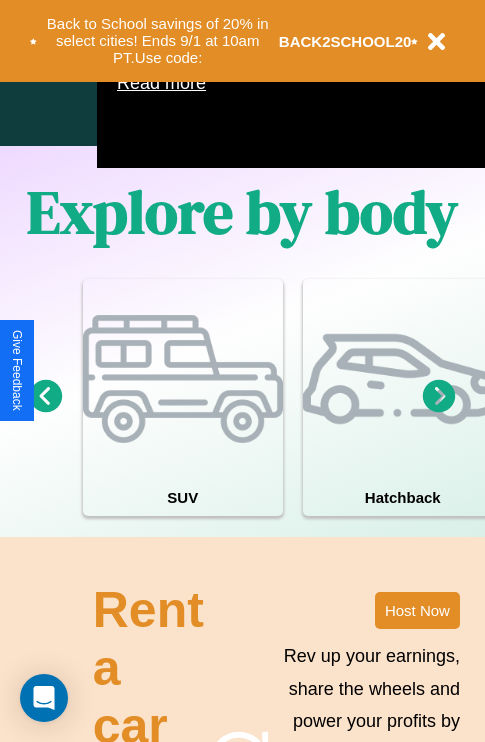 click 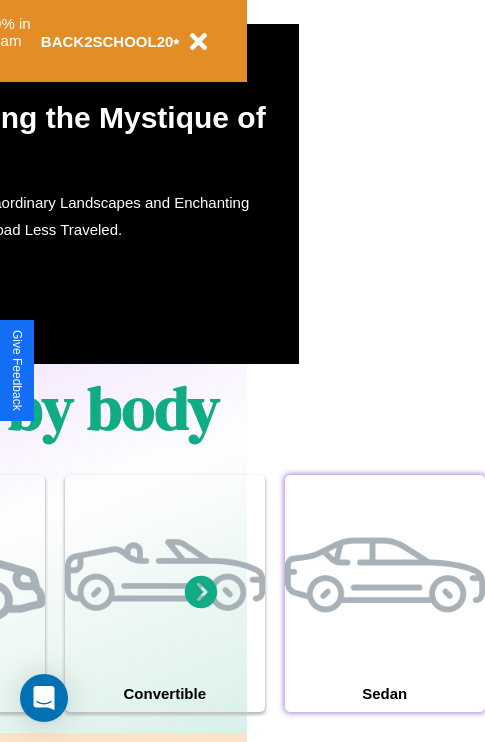 click at bounding box center (385, 575) 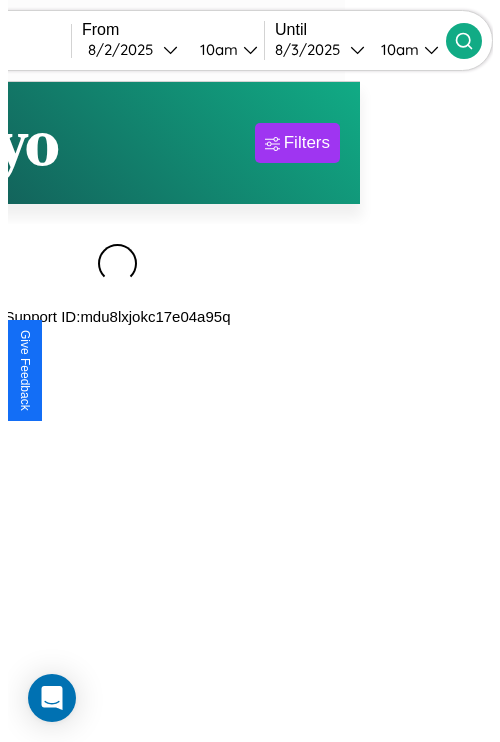scroll, scrollTop: 0, scrollLeft: 0, axis: both 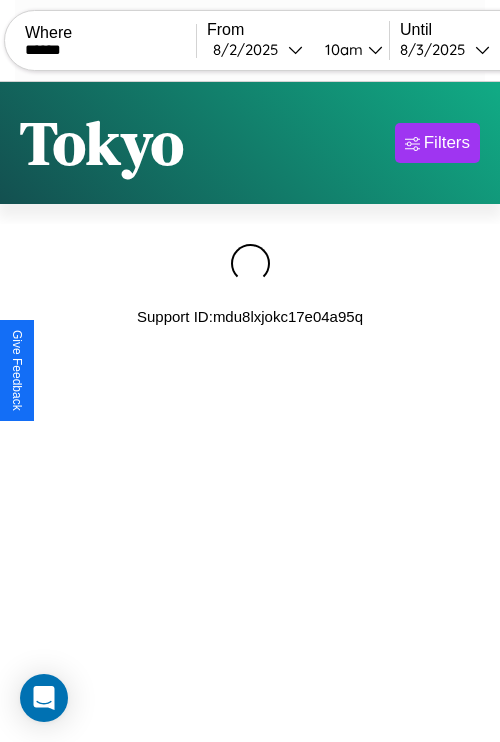 type on "******" 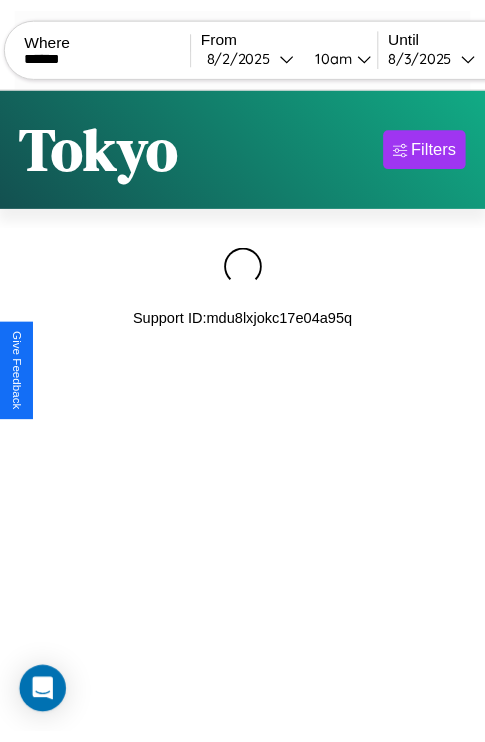 scroll, scrollTop: 0, scrollLeft: 158, axis: horizontal 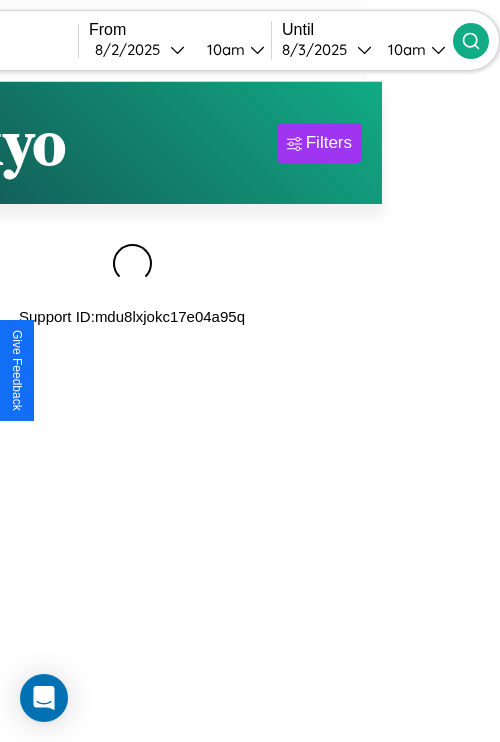 click 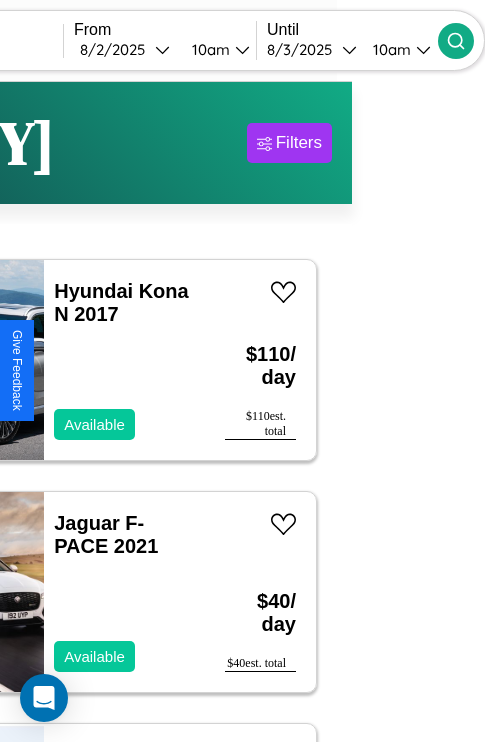 scroll, scrollTop: 68, scrollLeft: 70, axis: both 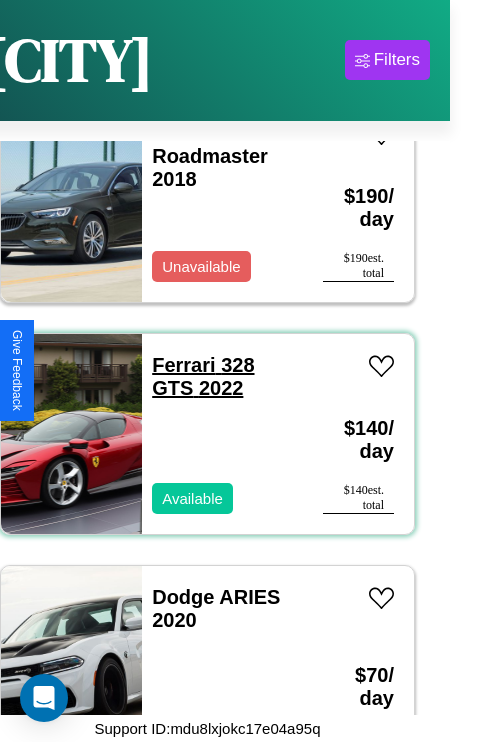 click on "Ferrari   328 GTS   2022" at bounding box center [203, 376] 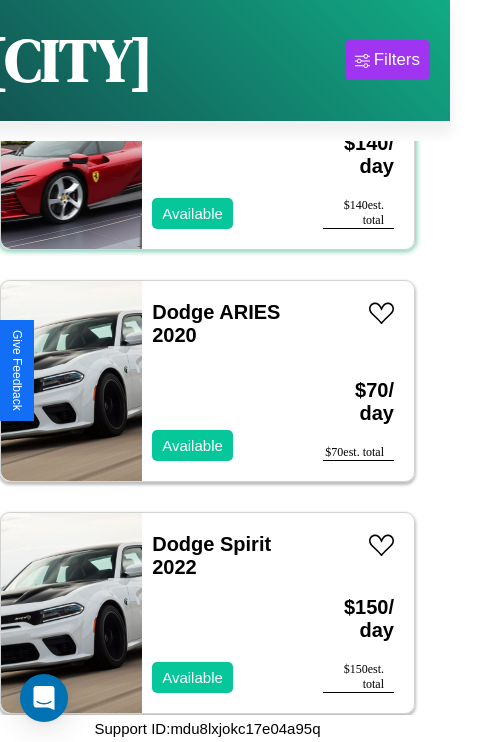 scroll, scrollTop: 5254, scrollLeft: 0, axis: vertical 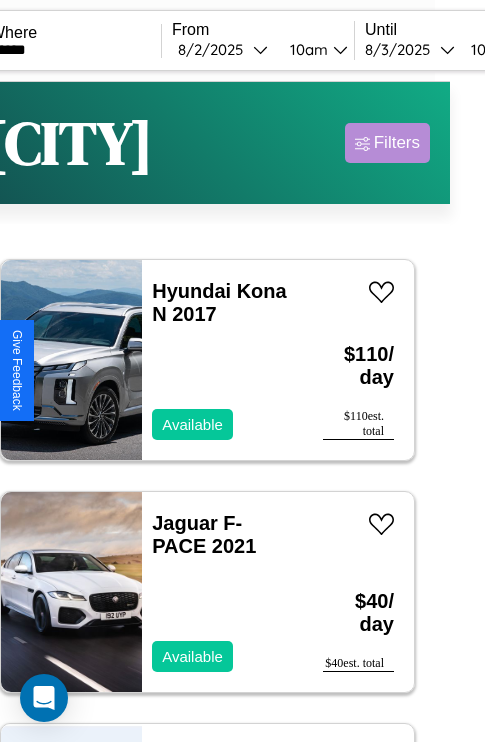 click on "Filters" at bounding box center (397, 143) 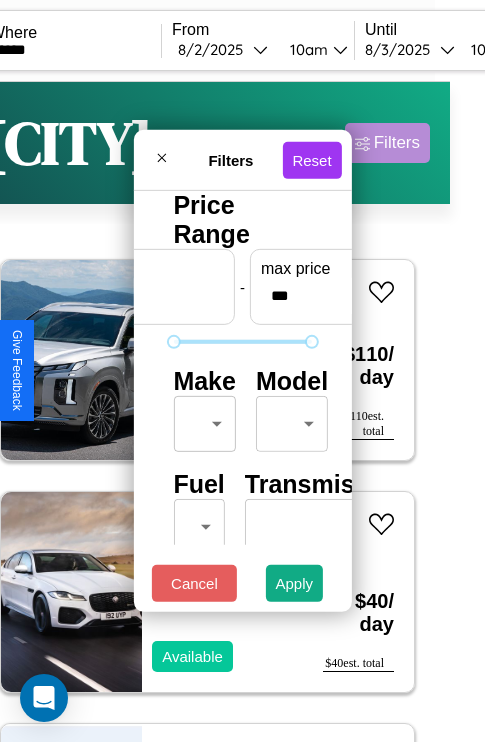 scroll, scrollTop: 162, scrollLeft: 0, axis: vertical 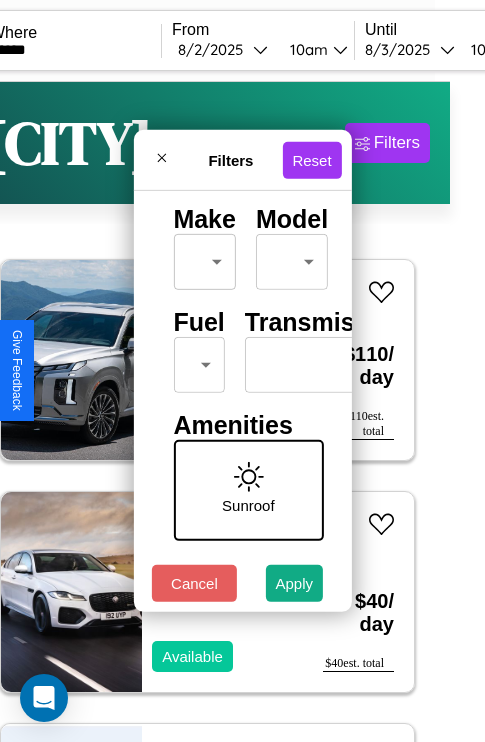 click on "CarGo Where ****** From 8 / 2 / 2025 10am Until 8 / 3 / 2025 10am Become a Host Login Sign Up Vienna Filters 25  cars in this area These cars can be picked up in this city. Hyundai   Kona N   2017 Available $ 110  / day $ 110  est. total Jaguar   F-PACE   2021 Available $ 40  / day $ 40  est. total Chevrolet   Military Truck   2017 Available $ 190  / day $ 190  est. total Nissan   Stanza   2022 Unavailable $ 50  / day $ 50  est. total Jaguar   XF   2024 Available $ 200  / day $ 200  est. total BMW   128i   2023 Available $ 200  / day $ 200  est. total Subaru   Baja   2018 Available $ 160  / day $ 160  est. total Mercedes   LPS1525   2014 Available $ 140  / day $ 140  est. total BMW   R 1100 RT   2022 Unavailable $ 130  / day $ 130  est. total Volvo   XC40   2020 Available $ 60  / day $ 60  est. total Nissan   X-Trail   2017 Available $ 90  / day $ 90  est. total BMW   G 310 R   2023 Available $ 60  / day $ 60  est. total Mazda   Mazda3   2024 Available $ 70  / day $ 70  est. total Aston Martin   Vanquish   $" at bounding box center [207, 412] 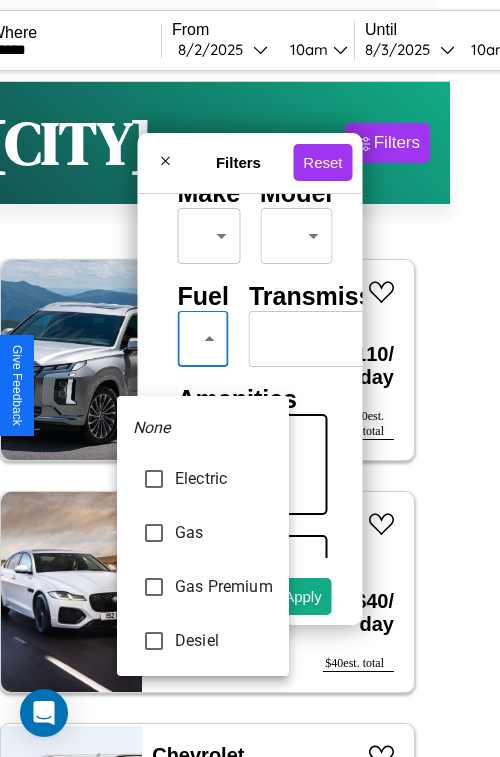 type on "***" 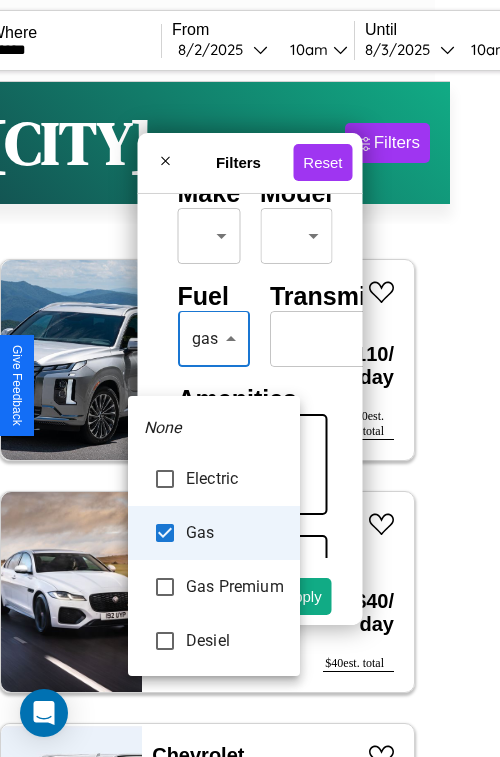click at bounding box center (250, 378) 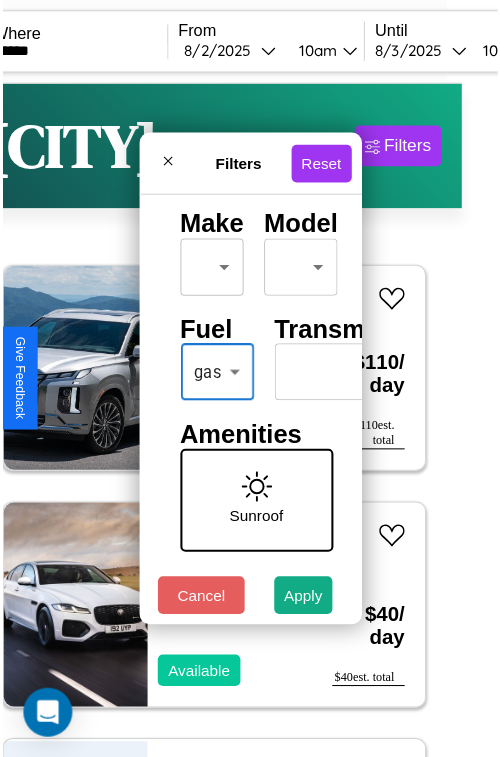 scroll, scrollTop: 59, scrollLeft: 0, axis: vertical 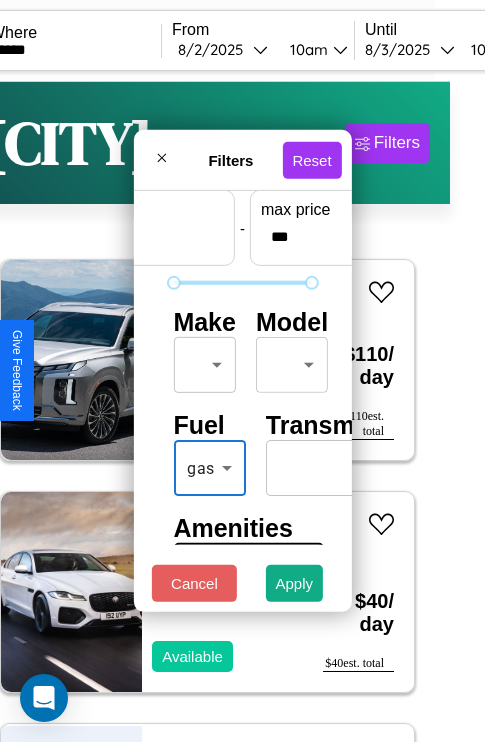 click on "CarGo Where ****** From 8 / 2 / 2025 10am Until 8 / 3 / 2025 10am Become a Host Login Sign Up Vienna Filters 25  cars in this area These cars can be picked up in this city. Hyundai   Kona N   2017 Available $ 110  / day $ 110  est. total Jaguar   F-PACE   2021 Available $ 40  / day $ 40  est. total Chevrolet   Military Truck   2017 Available $ 190  / day $ 190  est. total Nissan   Stanza   2022 Unavailable $ 50  / day $ 50  est. total Jaguar   XF   2024 Available $ 200  / day $ 200  est. total BMW   128i   2023 Available $ 200  / day $ 200  est. total Subaru   Baja   2018 Available $ 160  / day $ 160  est. total Mercedes   LPS1525   2014 Available $ 140  / day $ 140  est. total BMW   R 1100 RT   2022 Unavailable $ 130  / day $ 130  est. total Volvo   XC40   2020 Available $ 60  / day $ 60  est. total Nissan   X-Trail   2017 Available $ 90  / day $ 90  est. total BMW   G 310 R   2023 Available $ 60  / day $ 60  est. total Mazda   Mazda3   2024 Available $ 70  / day $ 70  est. total Aston Martin   Vanquish   $" at bounding box center [207, 412] 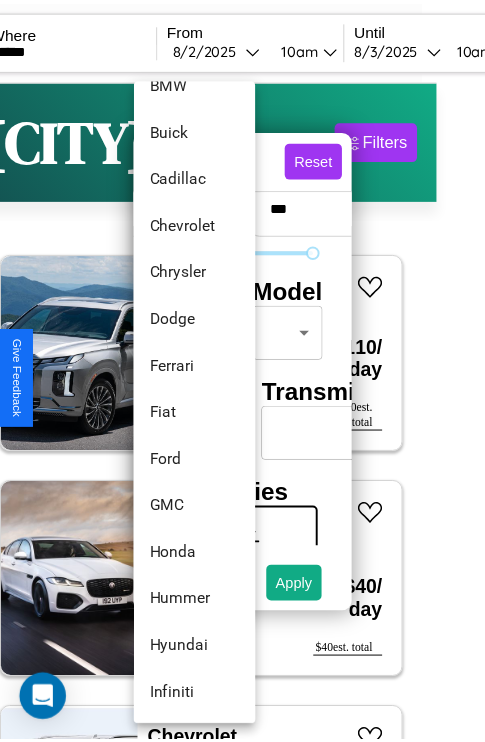 scroll, scrollTop: 374, scrollLeft: 0, axis: vertical 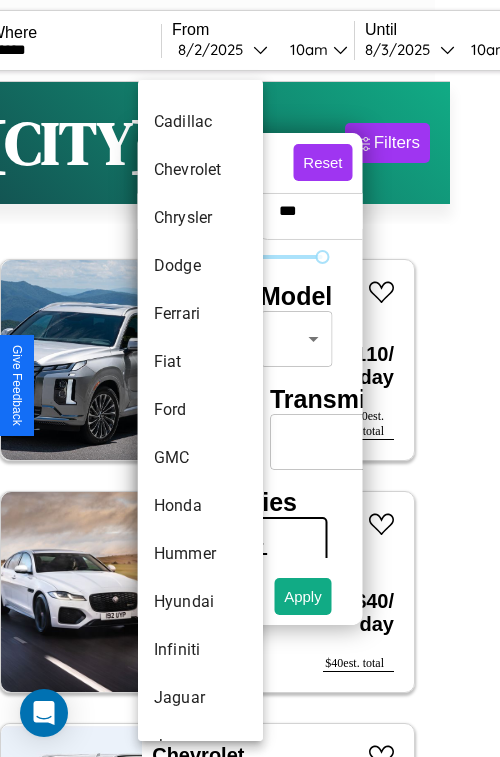 click on "Ford" at bounding box center [200, 410] 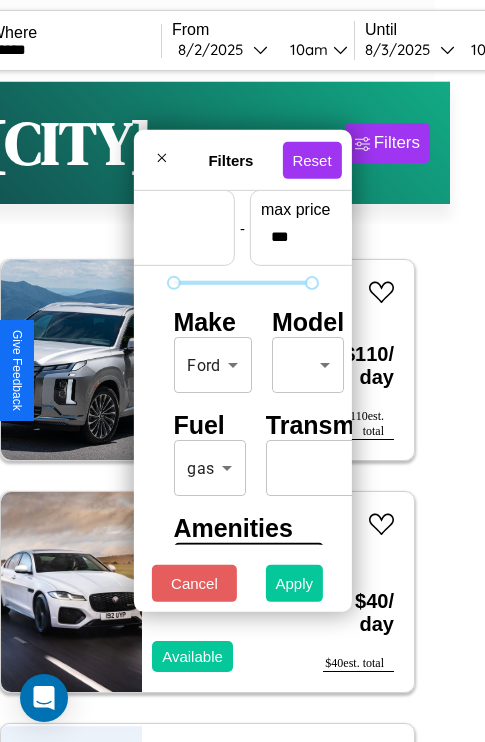 click on "Apply" at bounding box center (295, 583) 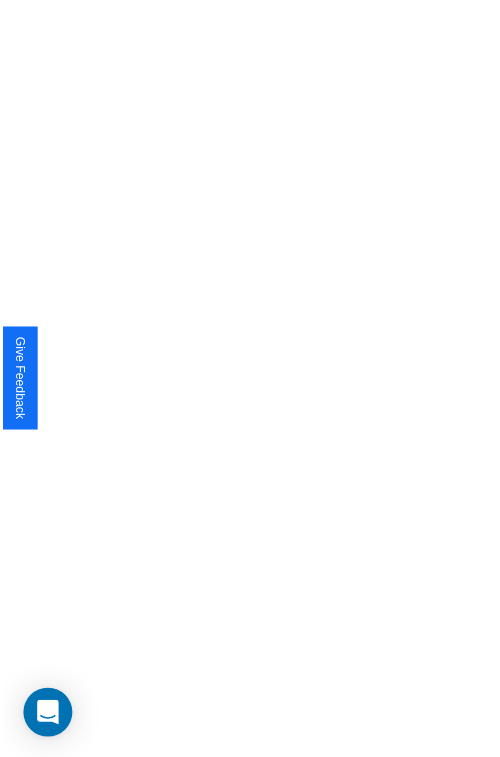 scroll, scrollTop: 0, scrollLeft: 0, axis: both 